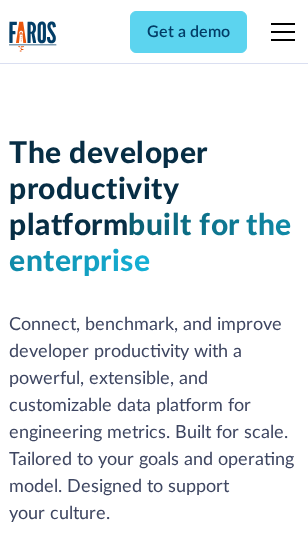 scroll, scrollTop: 0, scrollLeft: 0, axis: both 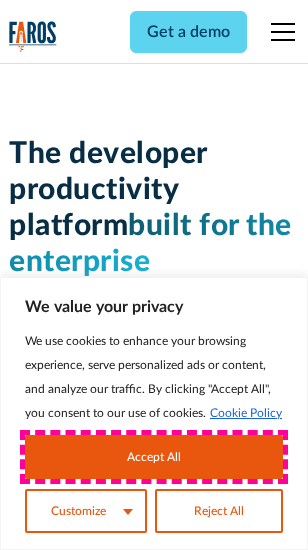 click on "Accept All" at bounding box center (154, 457) 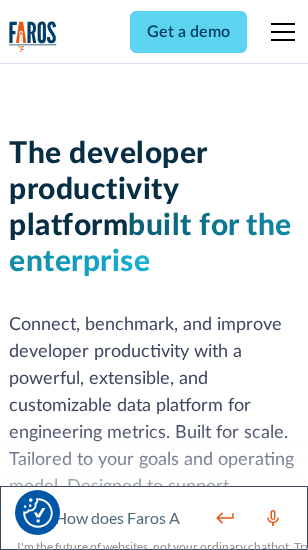 scroll, scrollTop: 301, scrollLeft: 0, axis: vertical 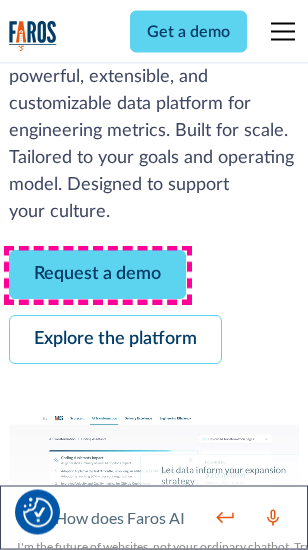 click on "Request a demo" at bounding box center [97, 275] 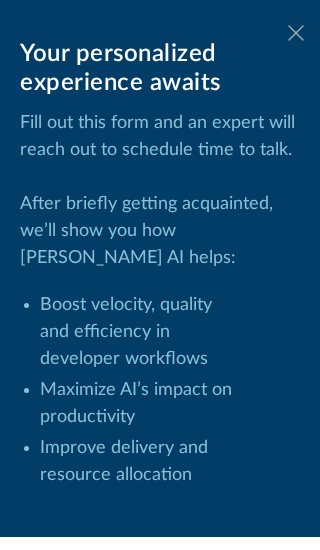 click 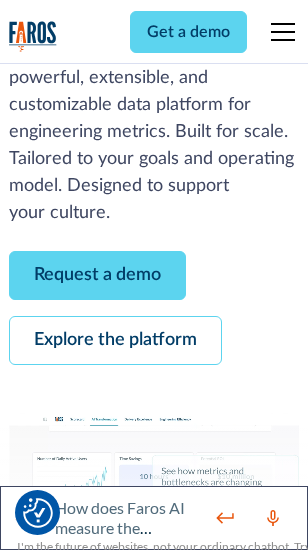 scroll, scrollTop: 366, scrollLeft: 0, axis: vertical 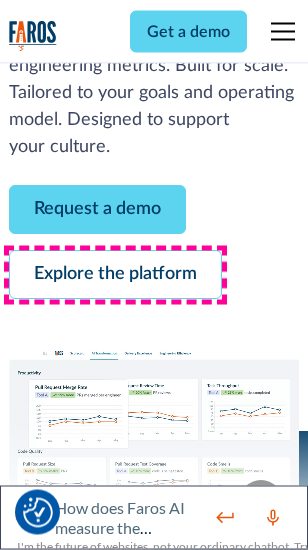 click on "Explore the platform" at bounding box center [115, 275] 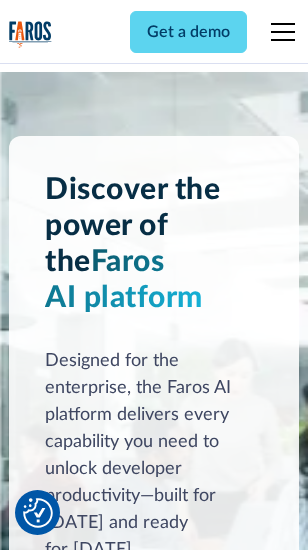 scroll, scrollTop: 15242, scrollLeft: 0, axis: vertical 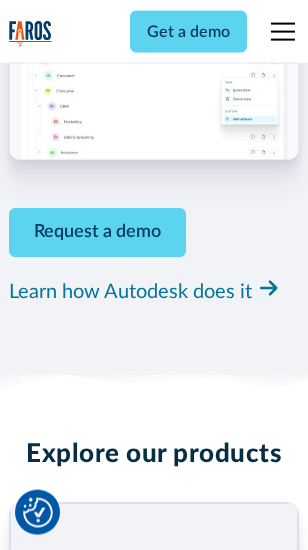 click on "Pricing" at bounding box center (33, 2512) 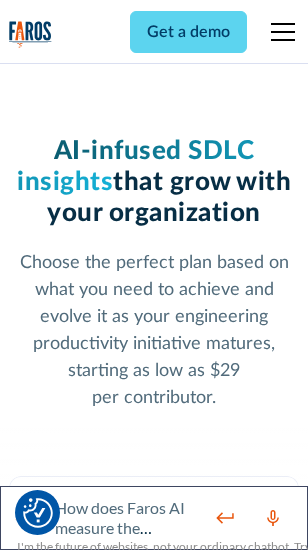 scroll, scrollTop: 3178, scrollLeft: 0, axis: vertical 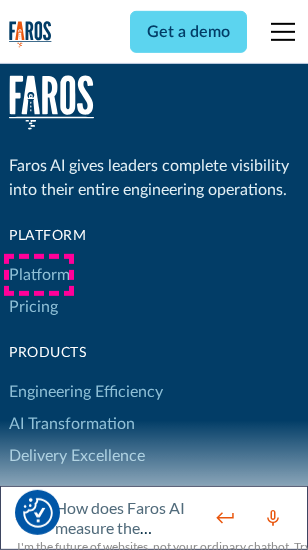 click on "Platform" at bounding box center [39, 275] 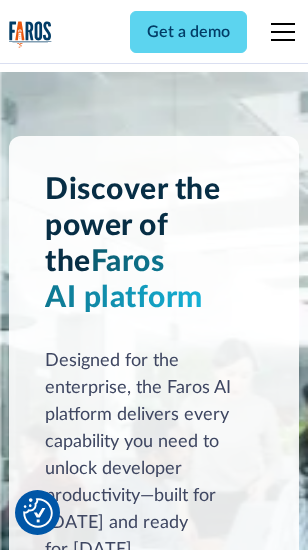 scroll, scrollTop: 15884, scrollLeft: 0, axis: vertical 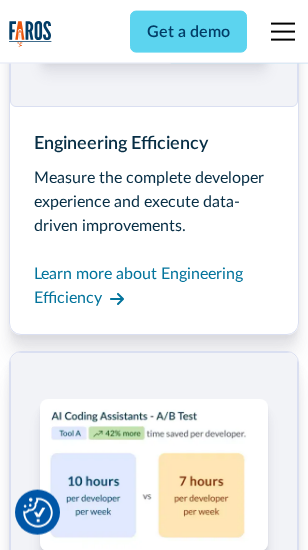 click on "Coding Assistant Impact" at bounding box center [94, 2481] 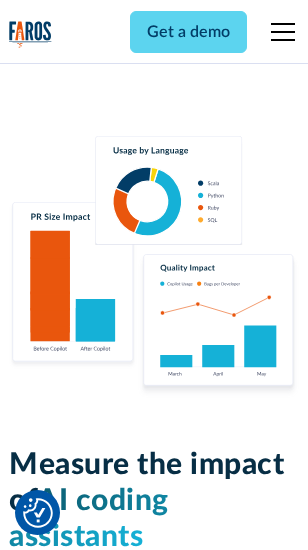 scroll, scrollTop: 12710, scrollLeft: 0, axis: vertical 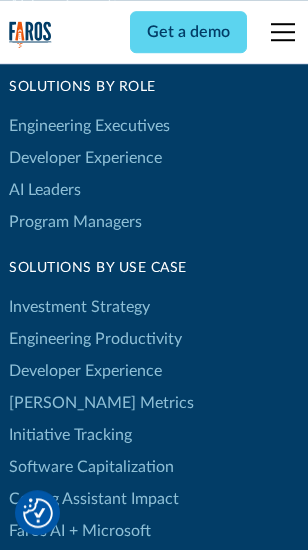 click on "[PERSON_NAME] Metrics" at bounding box center [101, 403] 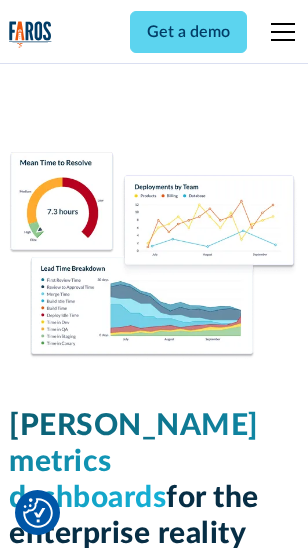 scroll, scrollTop: 9824, scrollLeft: 0, axis: vertical 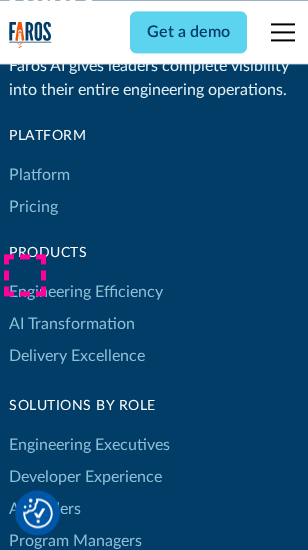 click on "Blog" at bounding box center (24, 939) 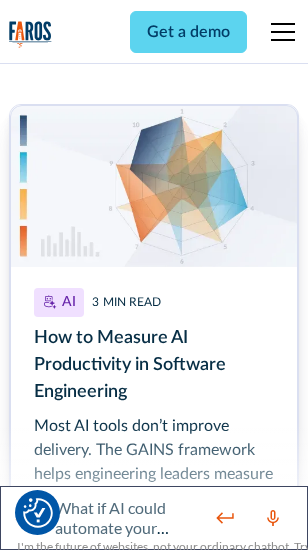 scroll, scrollTop: 8933, scrollLeft: 0, axis: vertical 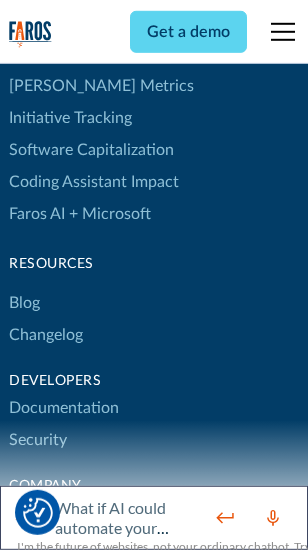 click on "Changelog" at bounding box center [46, 335] 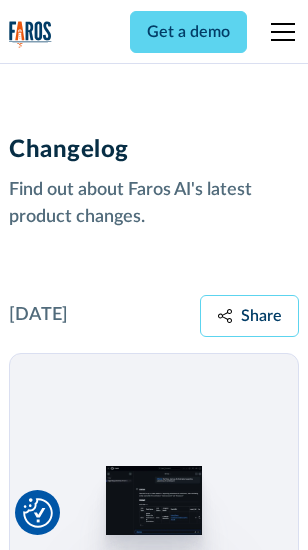 scroll, scrollTop: 24124, scrollLeft: 0, axis: vertical 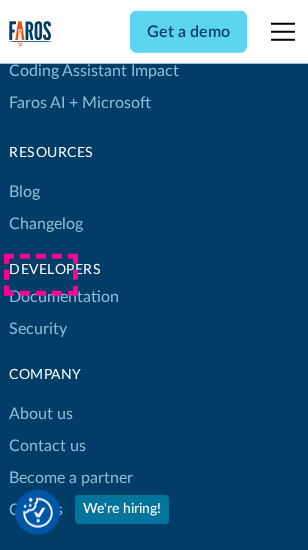 click on "About us" at bounding box center (41, 414) 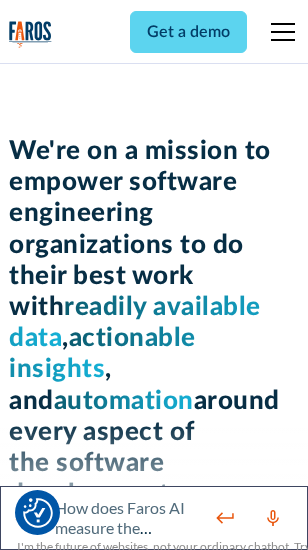 scroll, scrollTop: 6924, scrollLeft: 0, axis: vertical 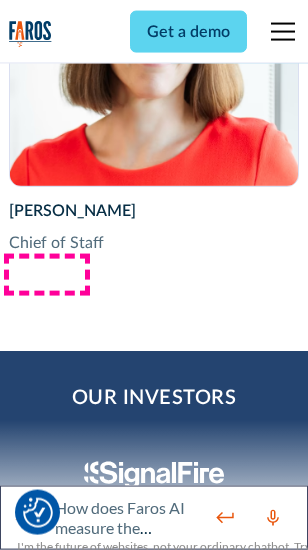 click on "Contact us" at bounding box center [47, 2782] 